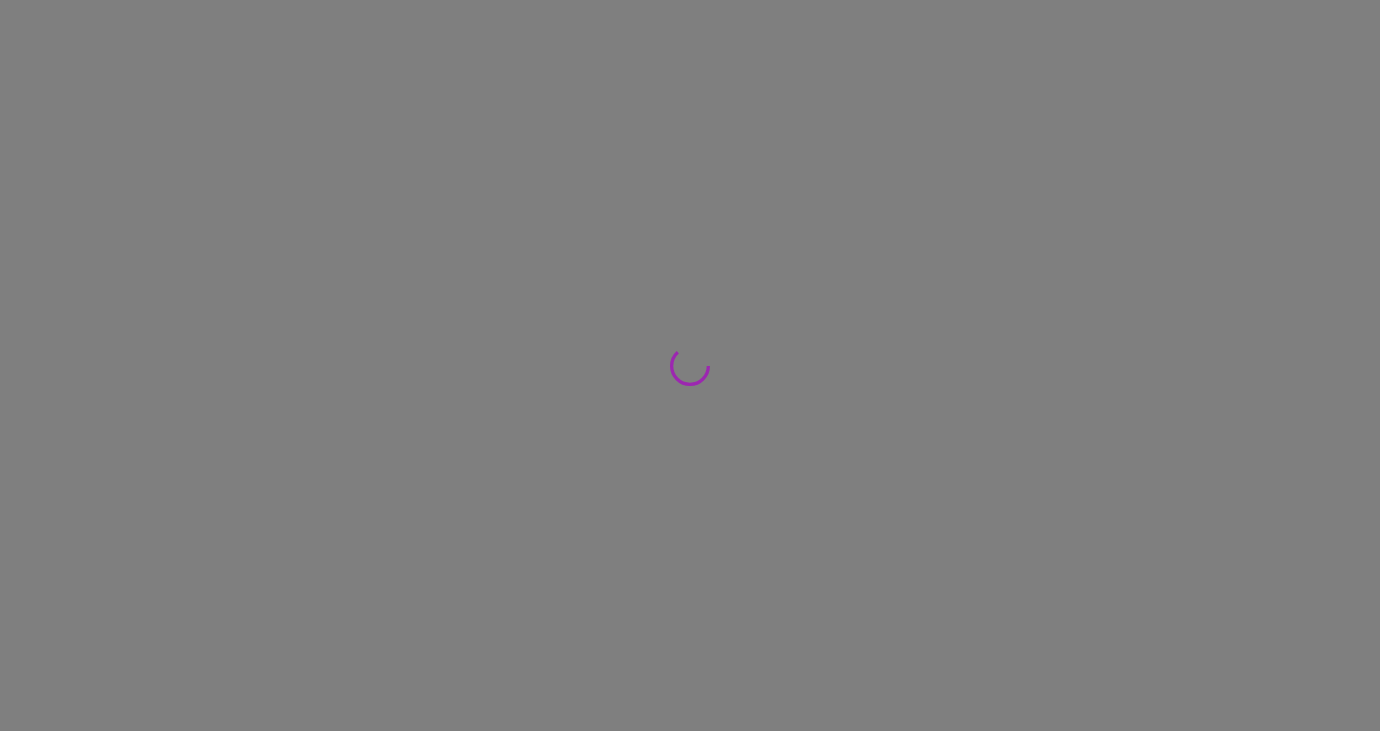 scroll, scrollTop: 0, scrollLeft: 0, axis: both 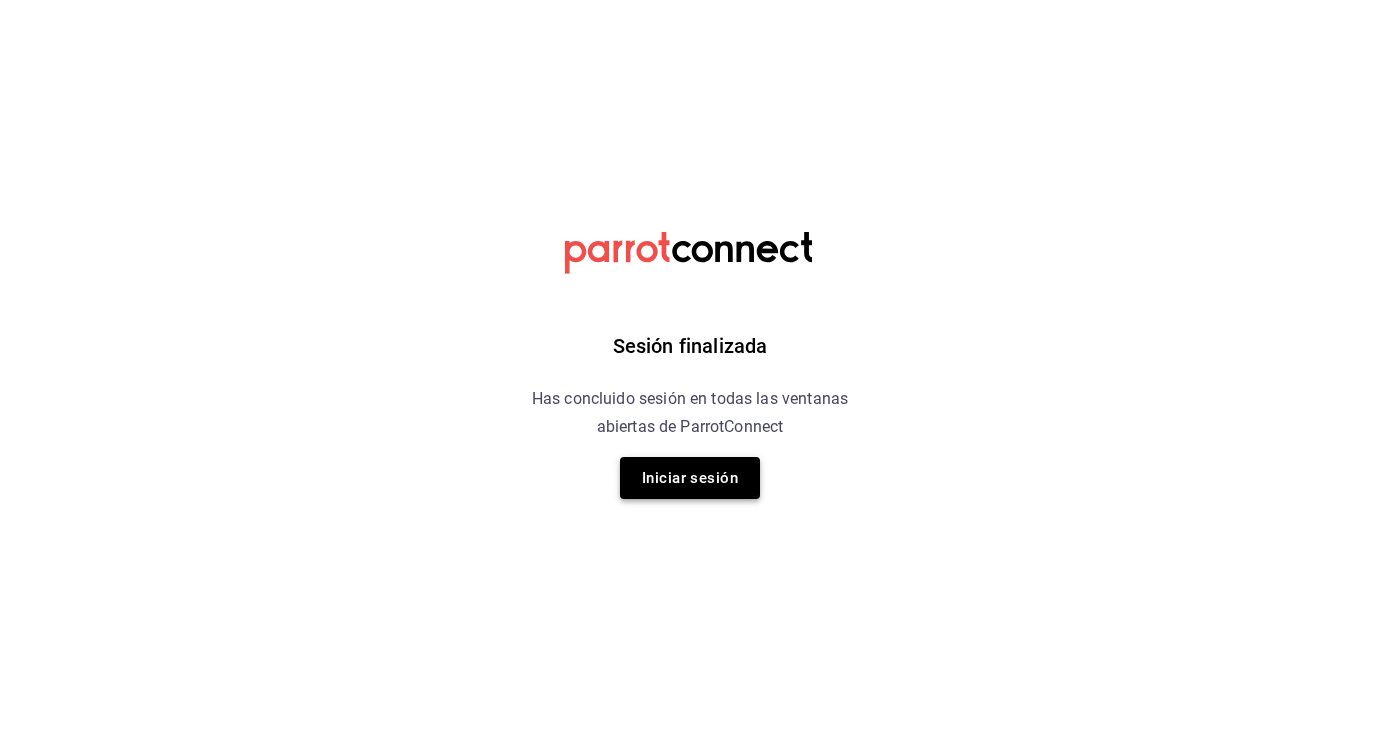 click on "Iniciar sesión" at bounding box center (690, 478) 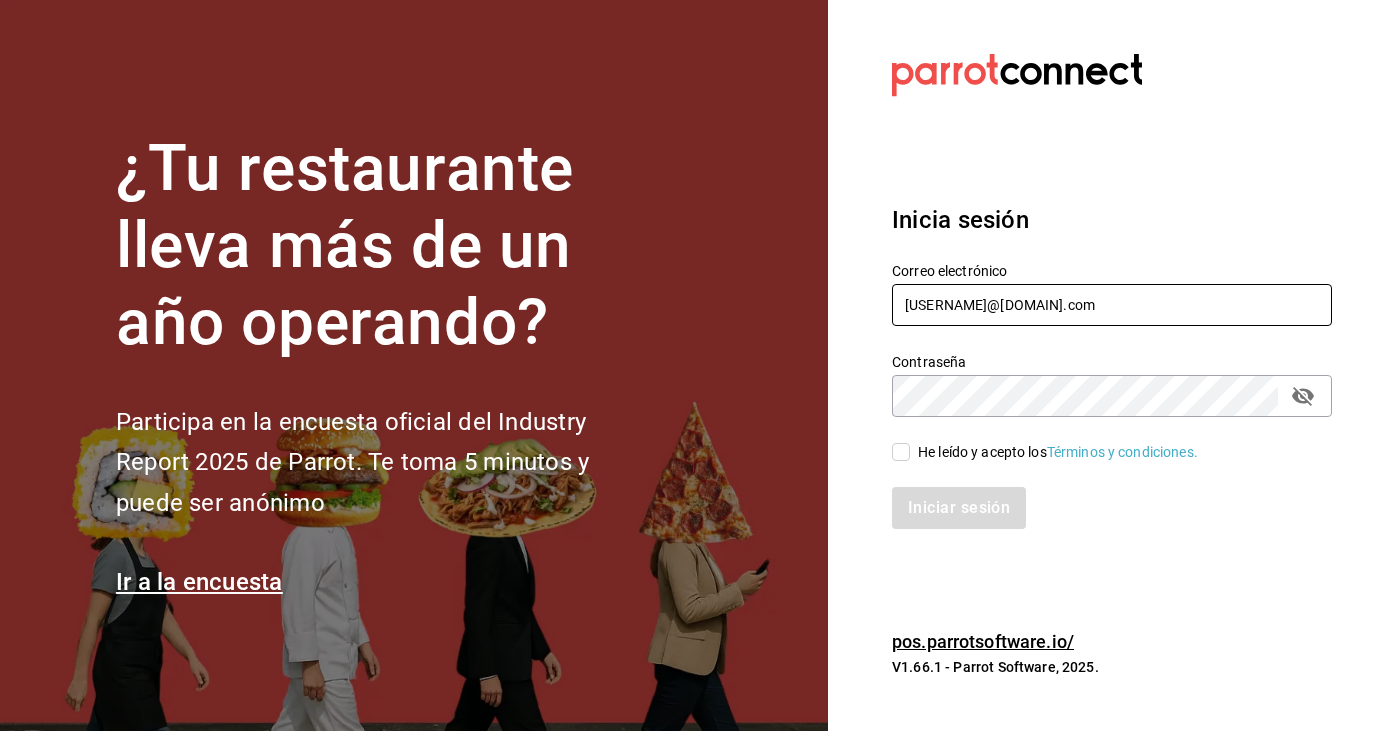 click on "[USERNAME]@[DOMAIN].com" at bounding box center [1112, 305] 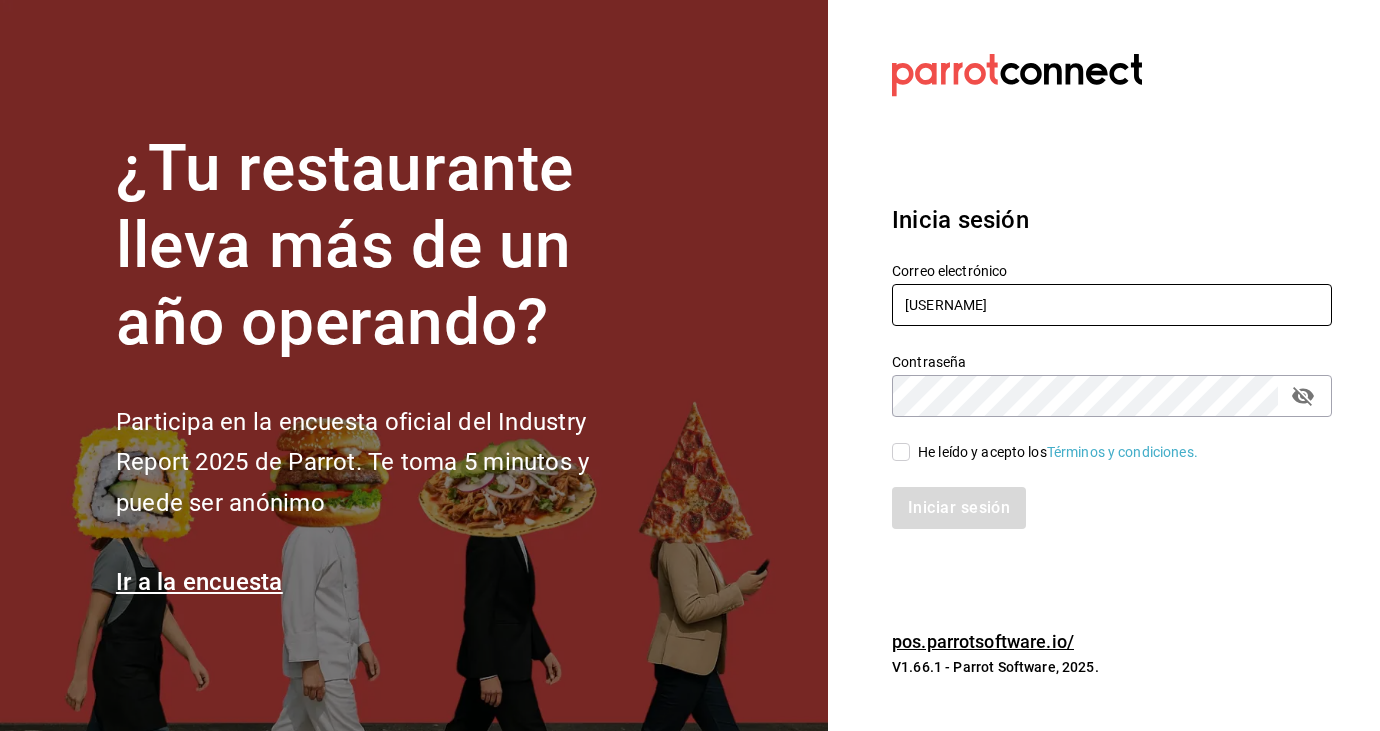 type on "[USERNAME]" 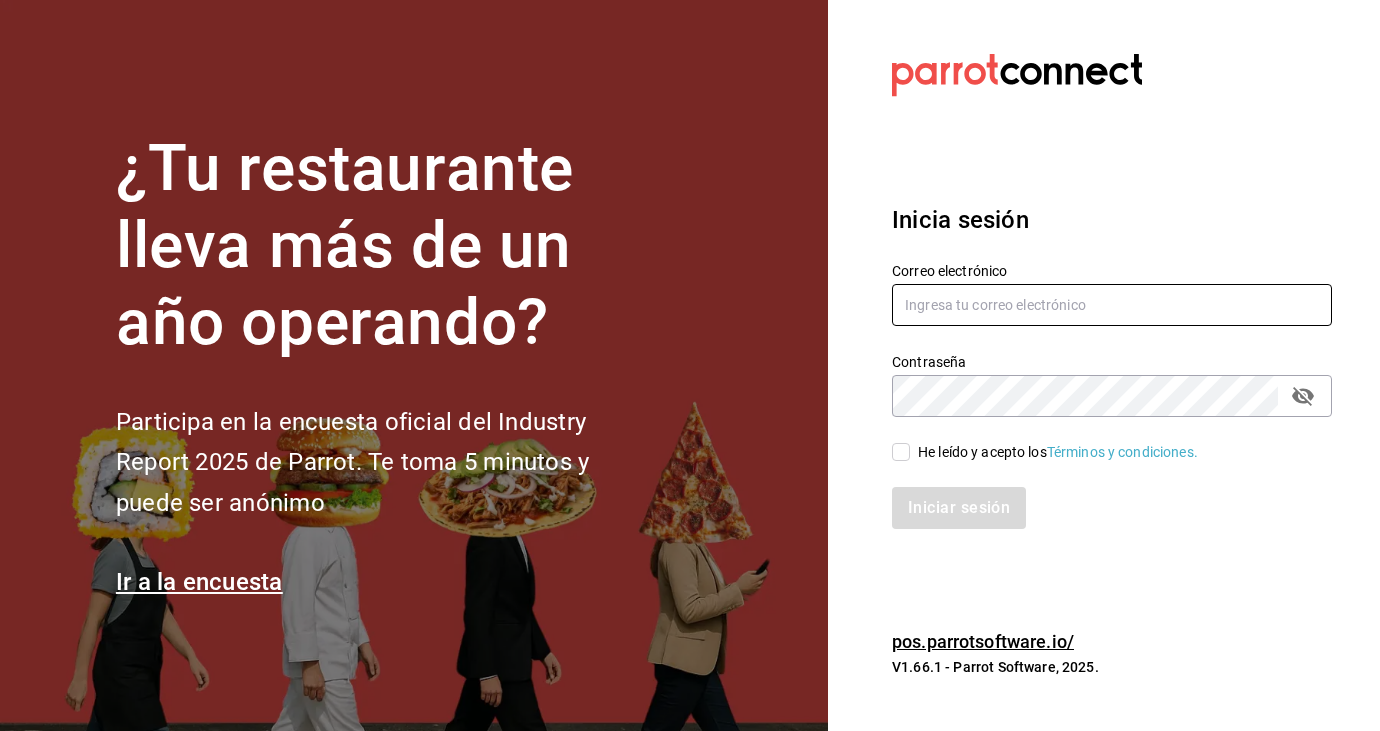 click at bounding box center (1112, 305) 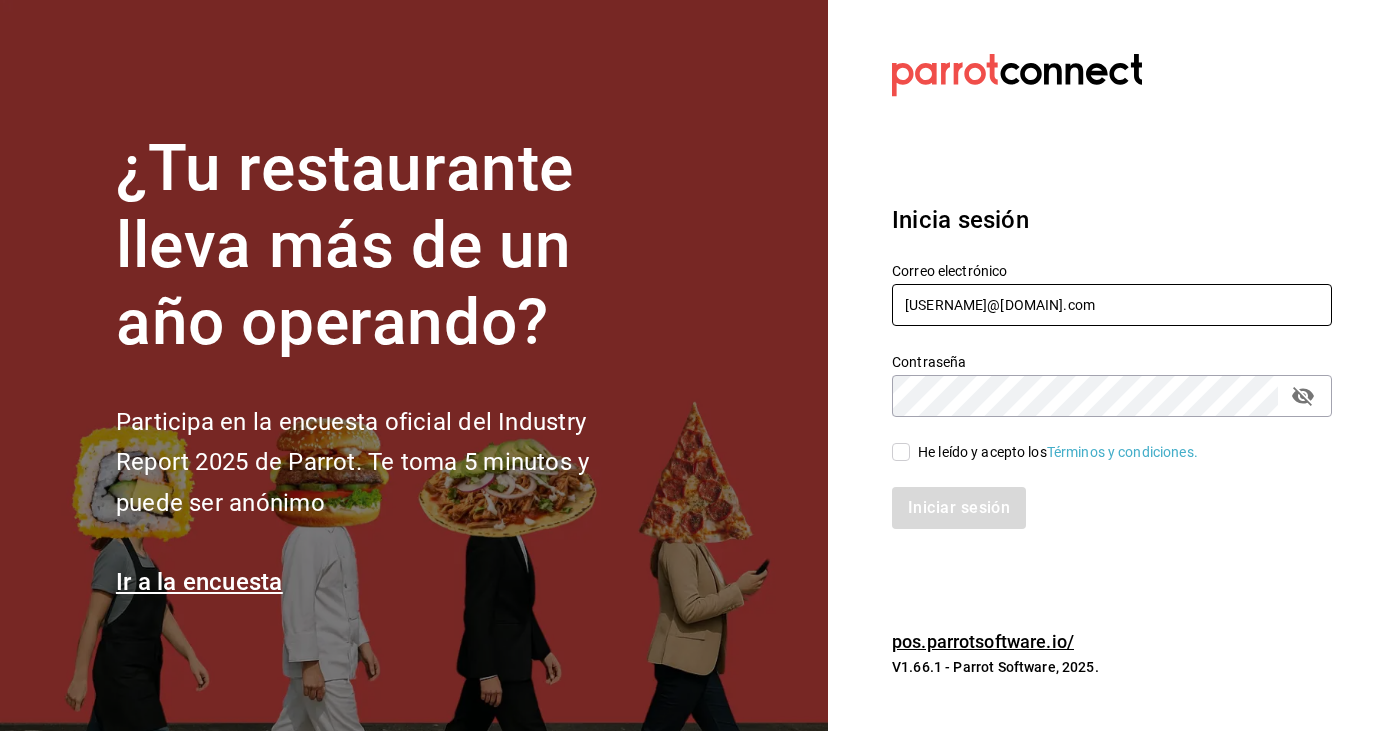 type on "[USERNAME]@[DOMAIN].com" 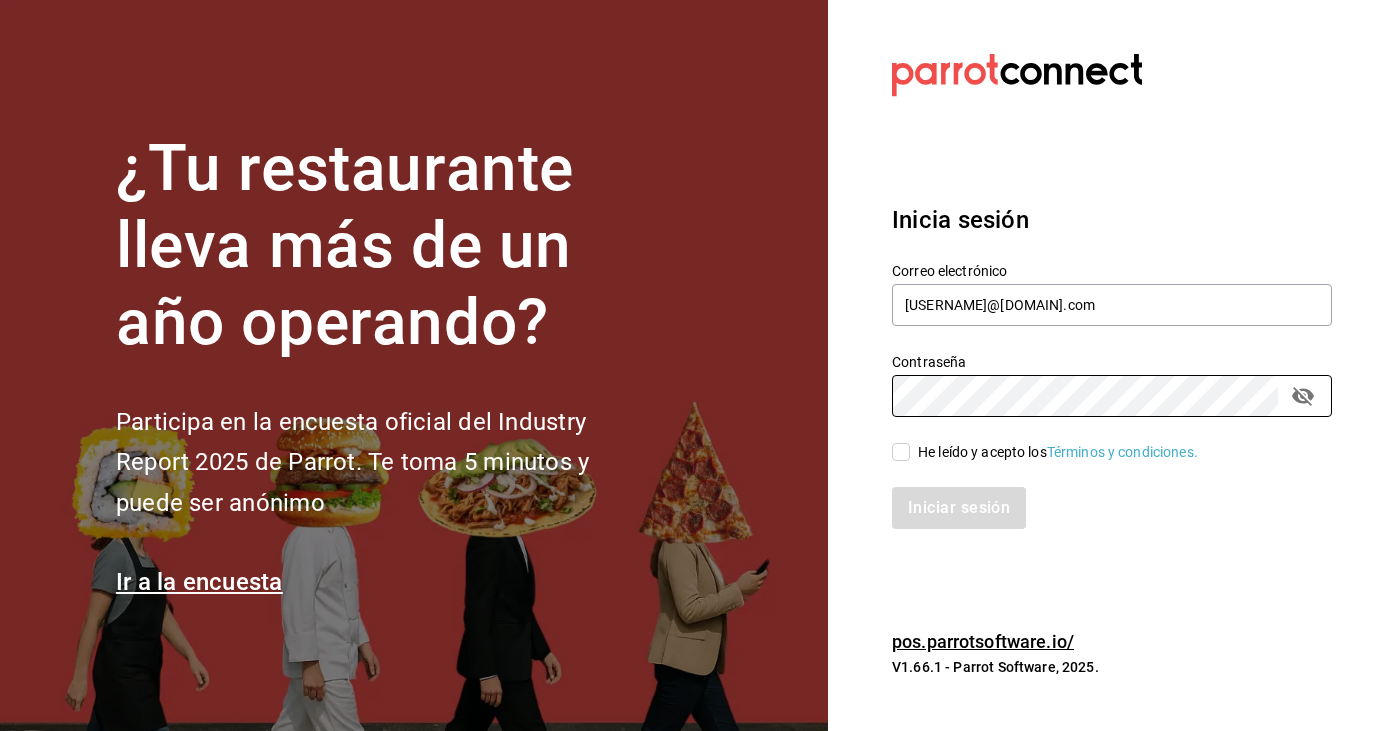 click on "He leído y acepto los  Términos y condiciones." at bounding box center [1054, 452] 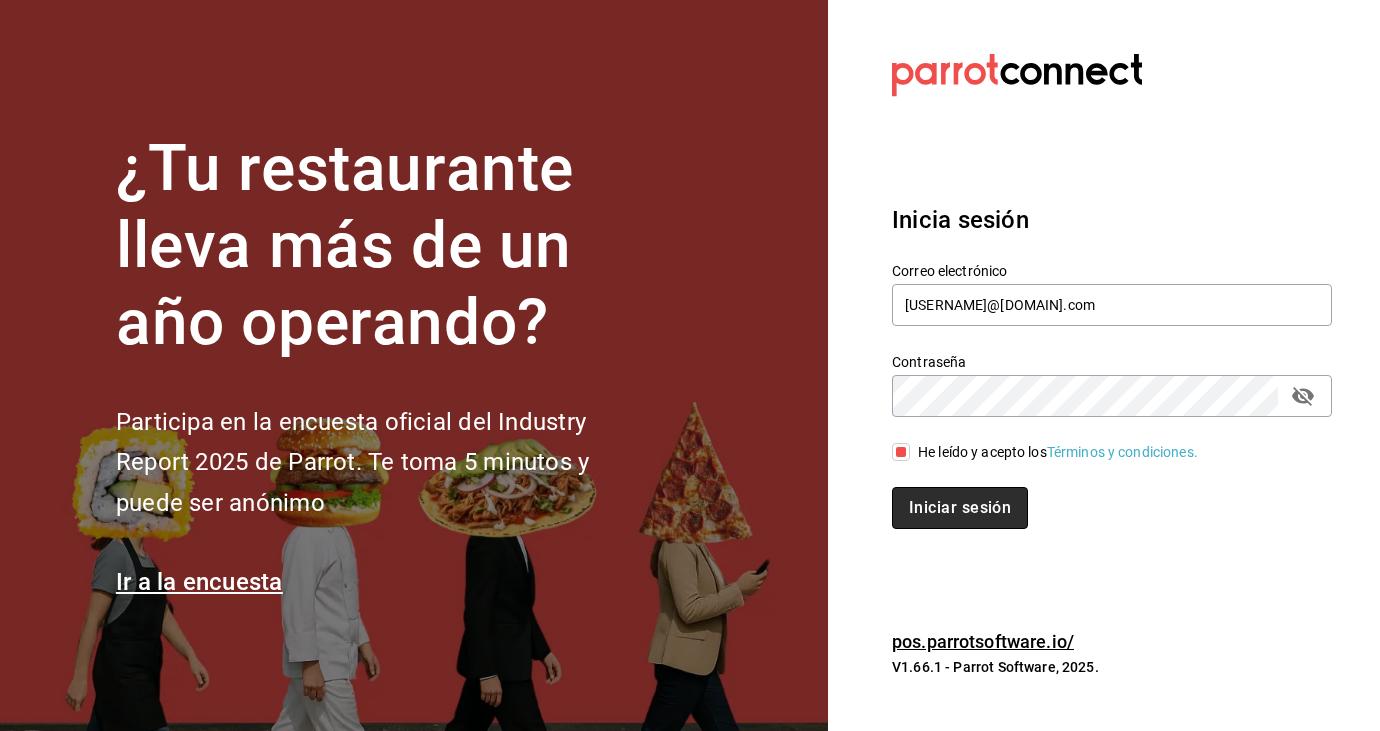 click on "Iniciar sesión" at bounding box center (960, 508) 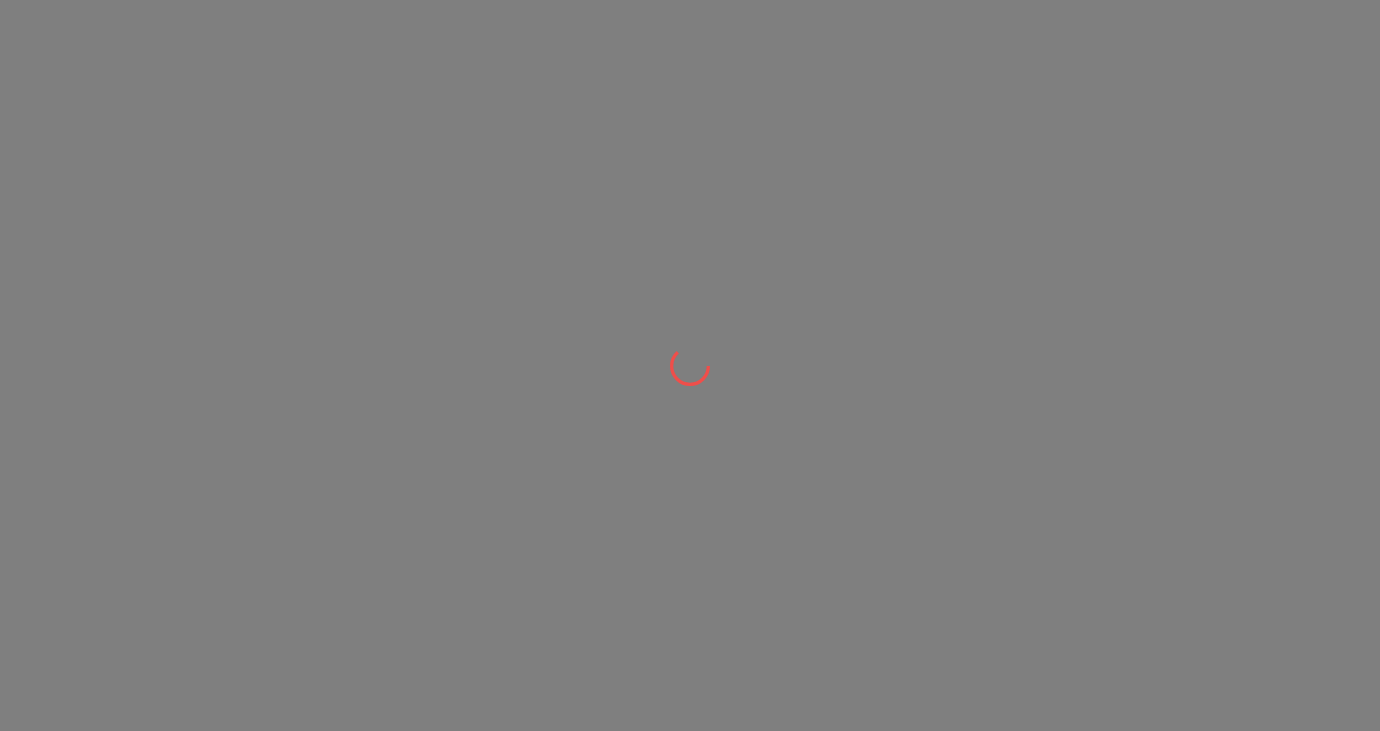 scroll, scrollTop: 0, scrollLeft: 0, axis: both 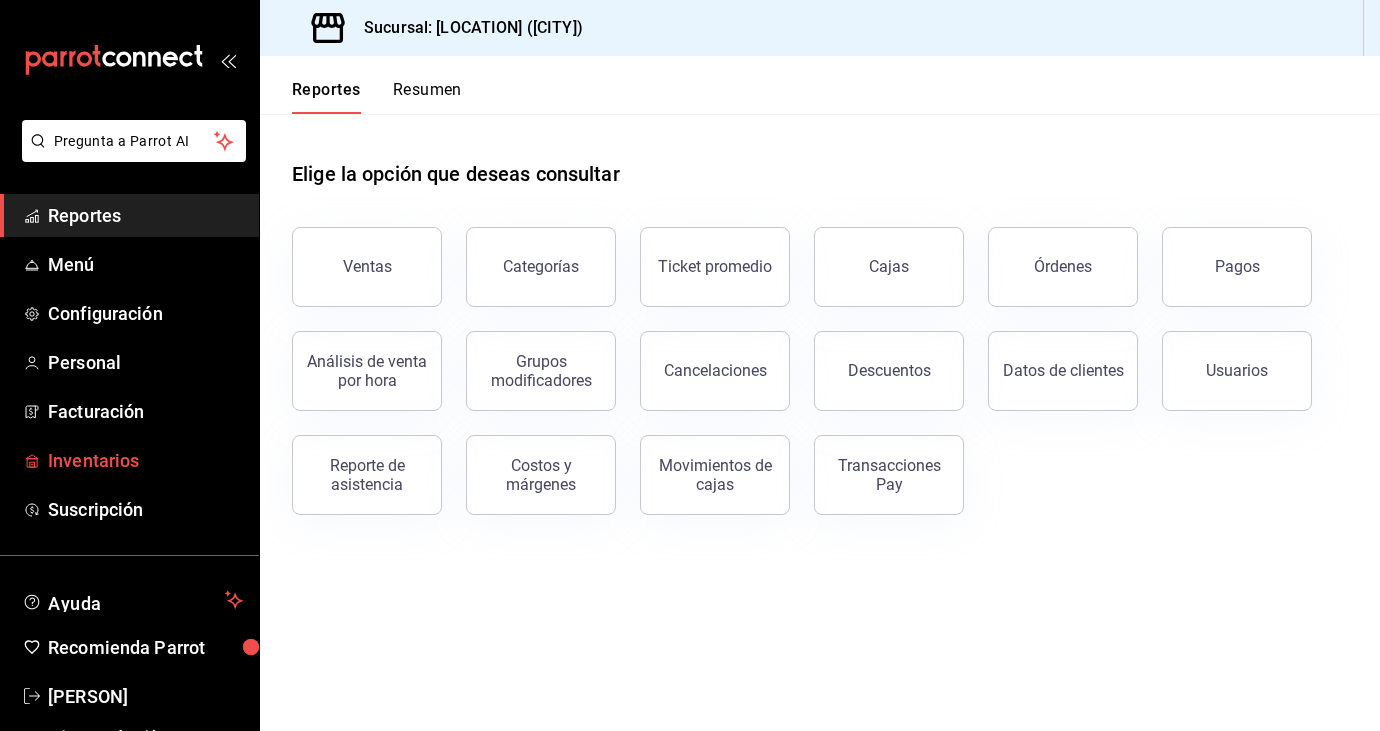 click on "Inventarios" at bounding box center (145, 460) 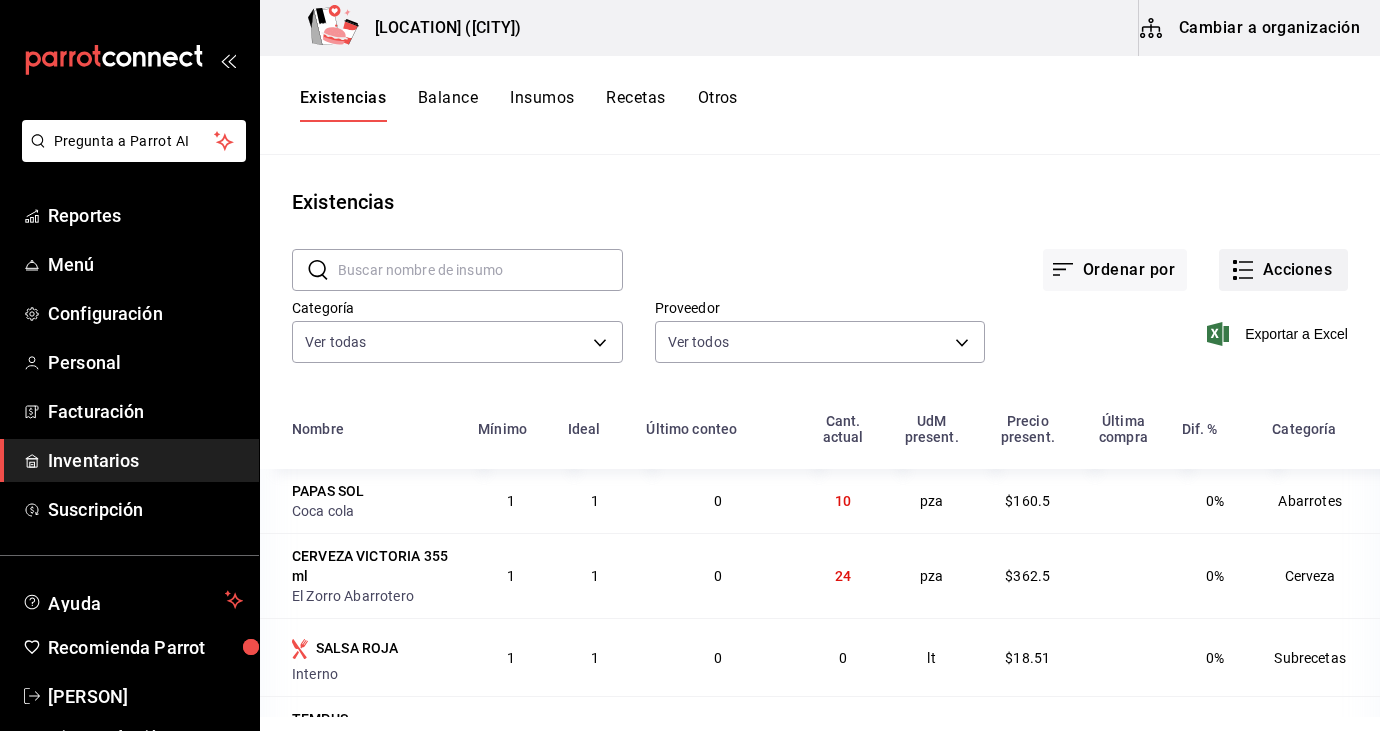 click on "Acciones" at bounding box center (1283, 270) 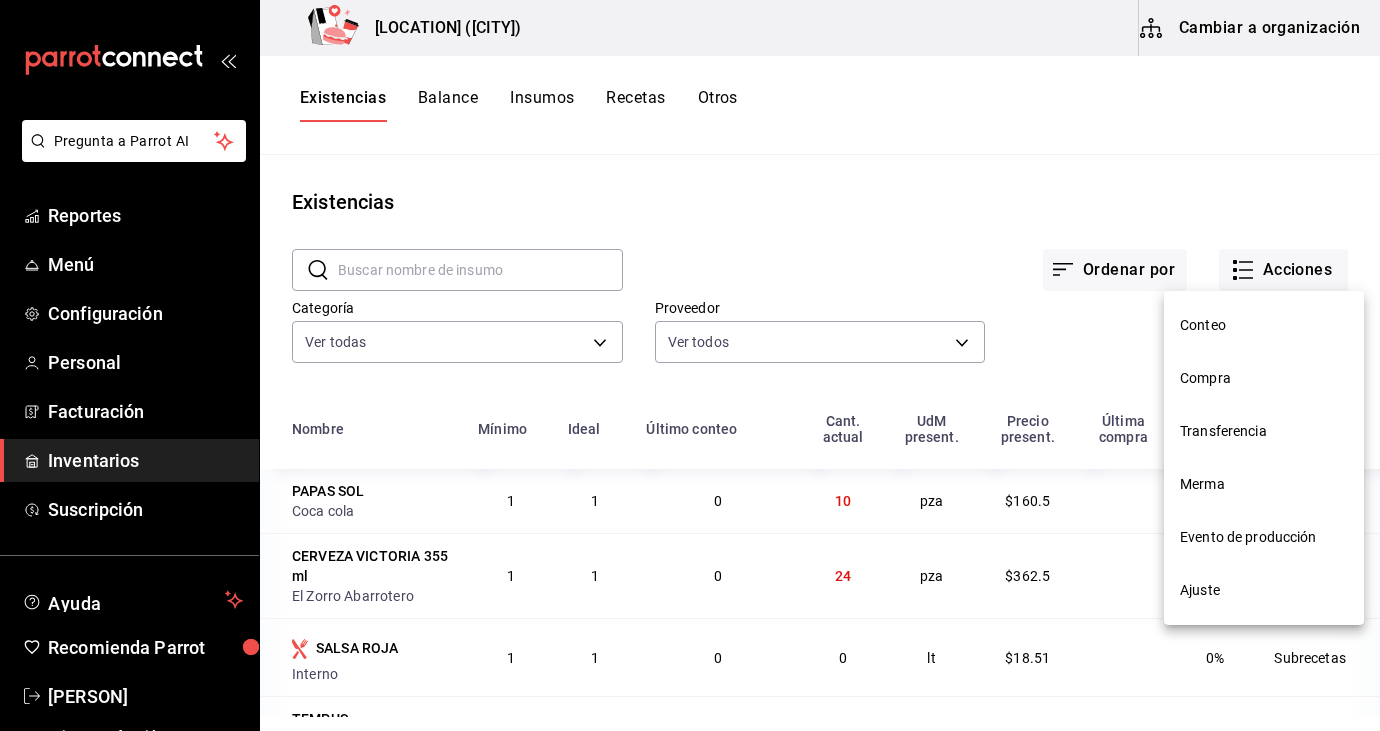 click on "Compra" at bounding box center [1264, 378] 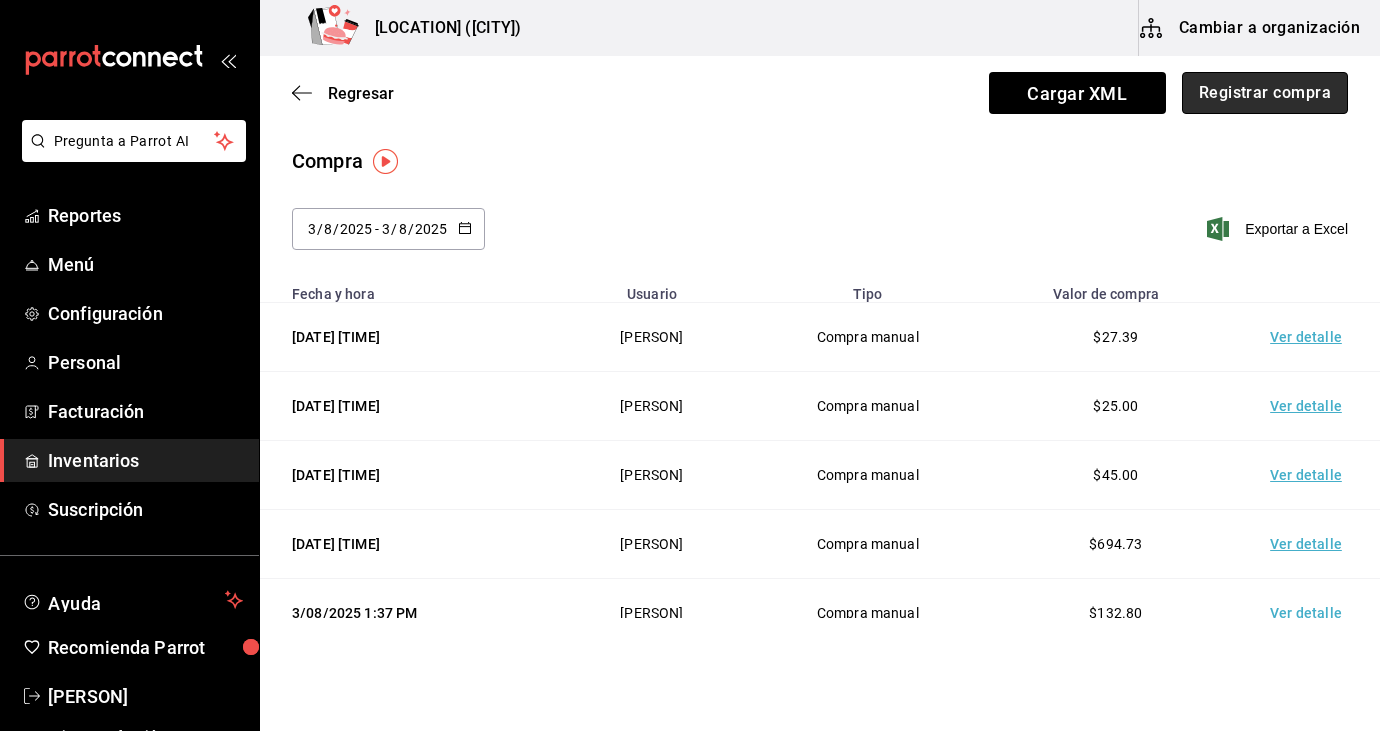 click on "Registrar compra" at bounding box center (1265, 93) 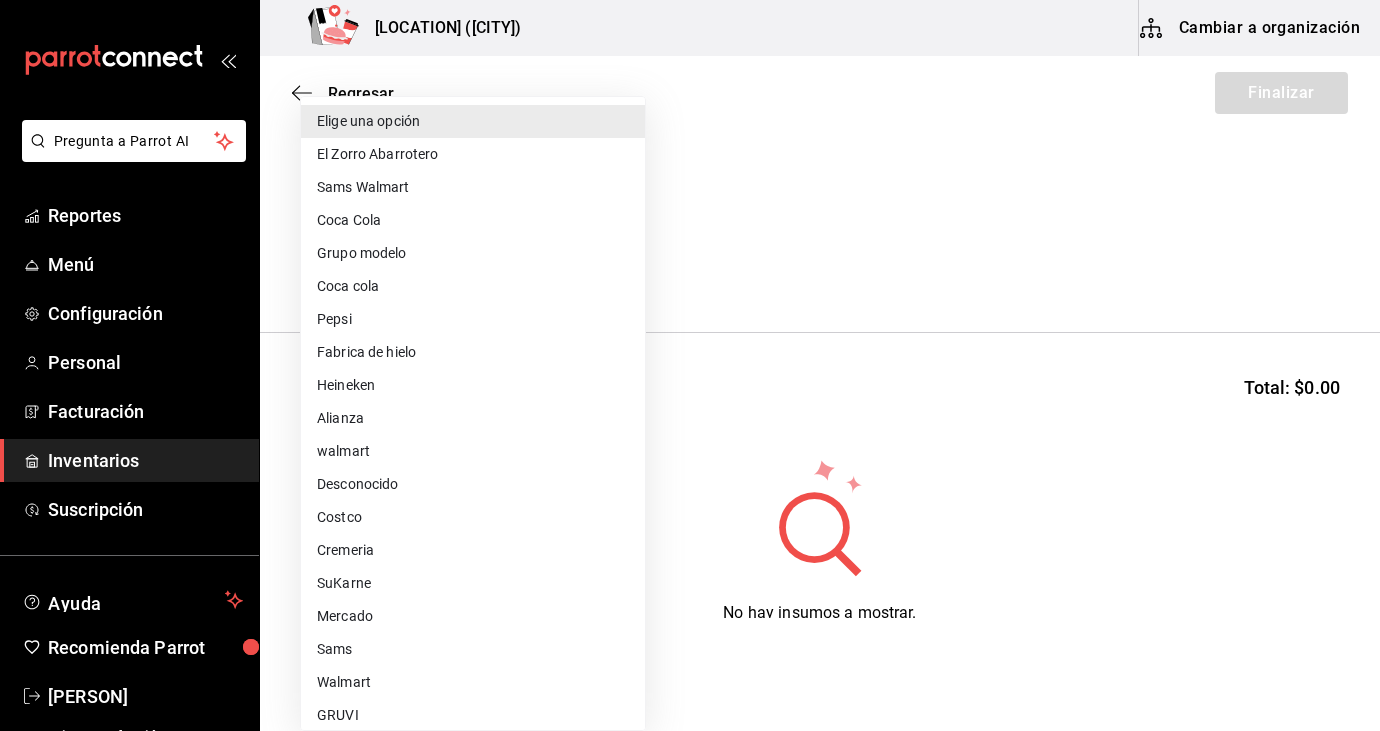 click on "Pregunta a Parrot AI Reportes   Menú   Configuración   Personal   Facturación   Inventarios   Suscripción   Ayuda Recomienda Parrot   Sandra Romero   Sugerir nueva función   Barracruda (Ecatepec) Cambiar a organización Regresar Finalizar Compra Proveedor Elige una opción default Buscar Total: $0.00 No hay insumos a mostrar. Busca un insumo para agregarlo a la lista GANA 1 MES GRATIS EN TU SUSCRIPCIÓN AQUÍ ¿Recuerdas cómo empezó tu restaurante?
Hoy puedes ayudar a un colega a tener el mismo cambio que tú viviste.
Recomienda Parrot directamente desde tu Portal Administrador.
Es fácil y rápido.
🎁 Por cada restaurante que se una, ganas 1 mes gratis. Ver video tutorial Ir a video Pregunta a Parrot AI Reportes   Menú   Configuración   Personal   Facturación   Inventarios   Suscripción   Ayuda Recomienda Parrot   Sandra Romero   Sugerir nueva función   Editar Eliminar Visitar centro de ayuda (81) 2046 6363 soporte@parrotsoftware.io Visitar centro de ayuda (81) 2046 6363 Elige una opción" at bounding box center (690, 309) 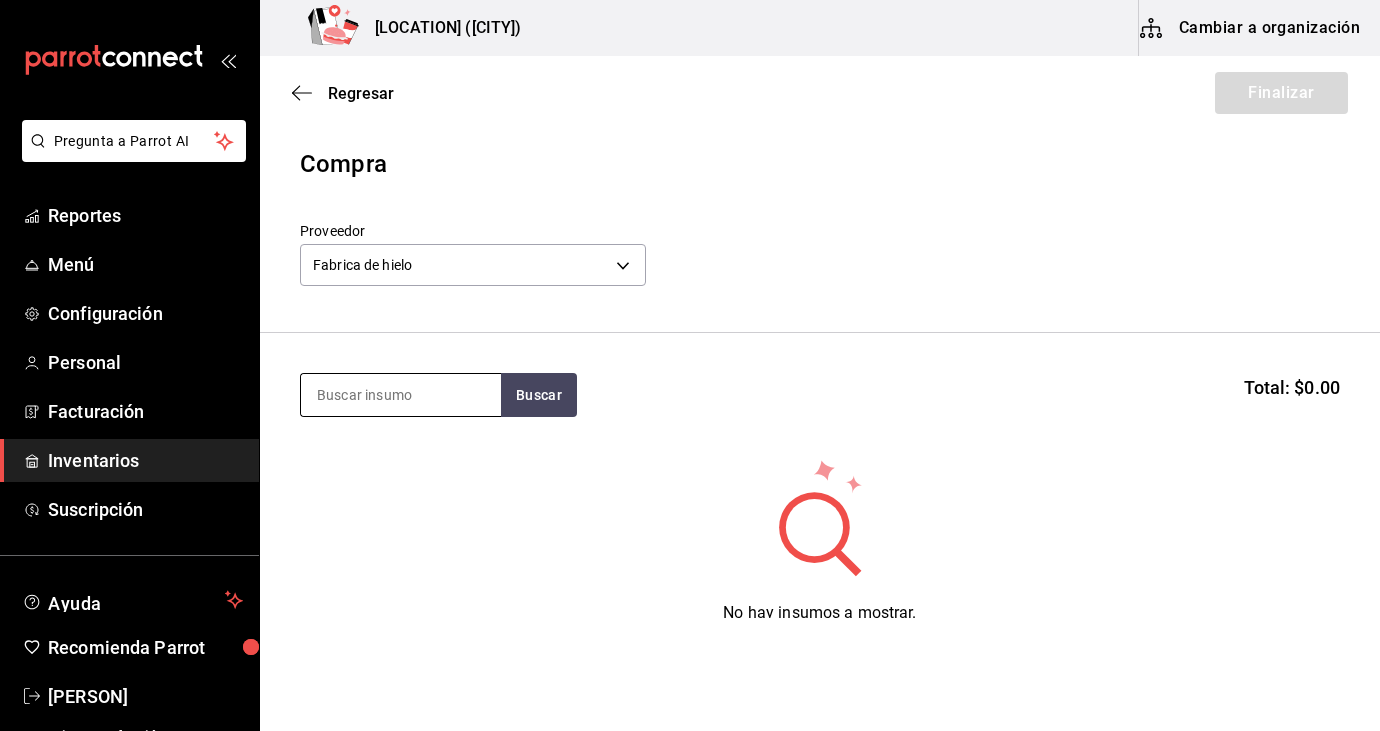 click at bounding box center (401, 395) 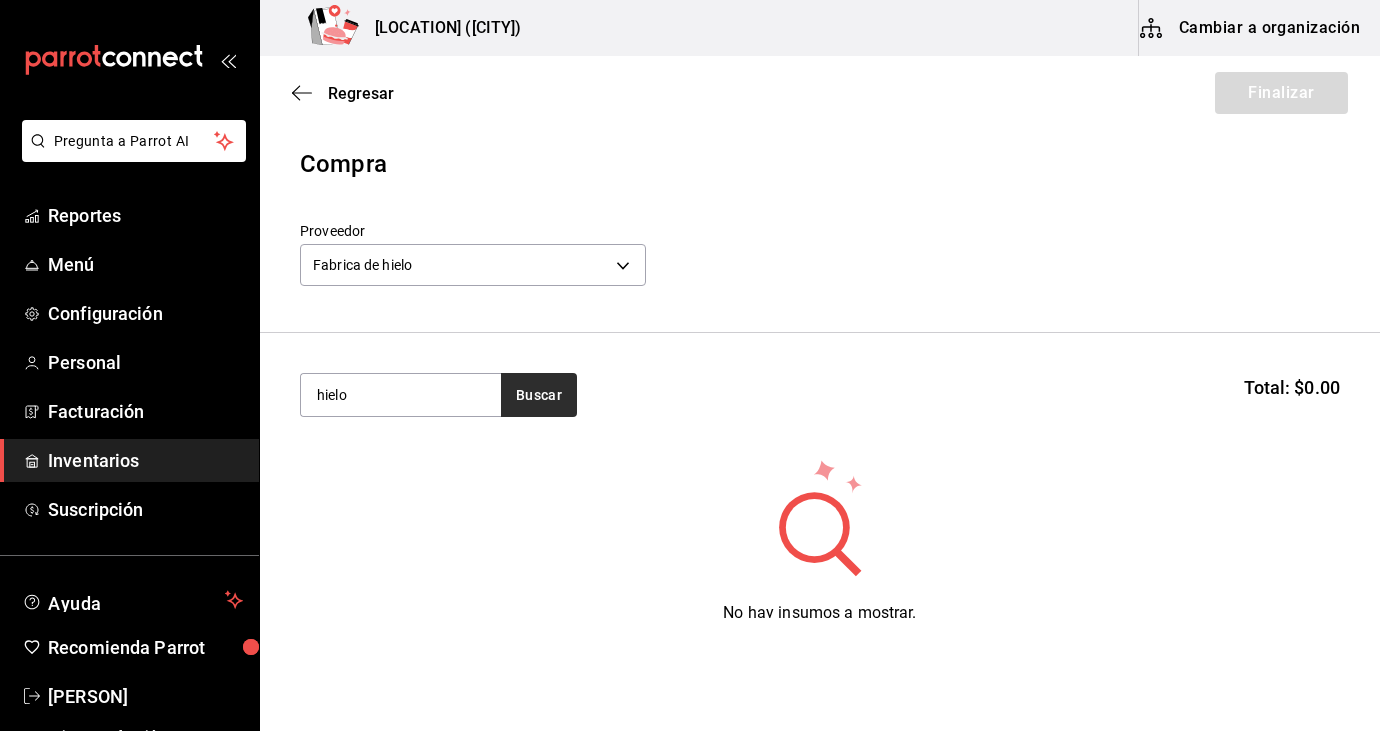 type on "hielo" 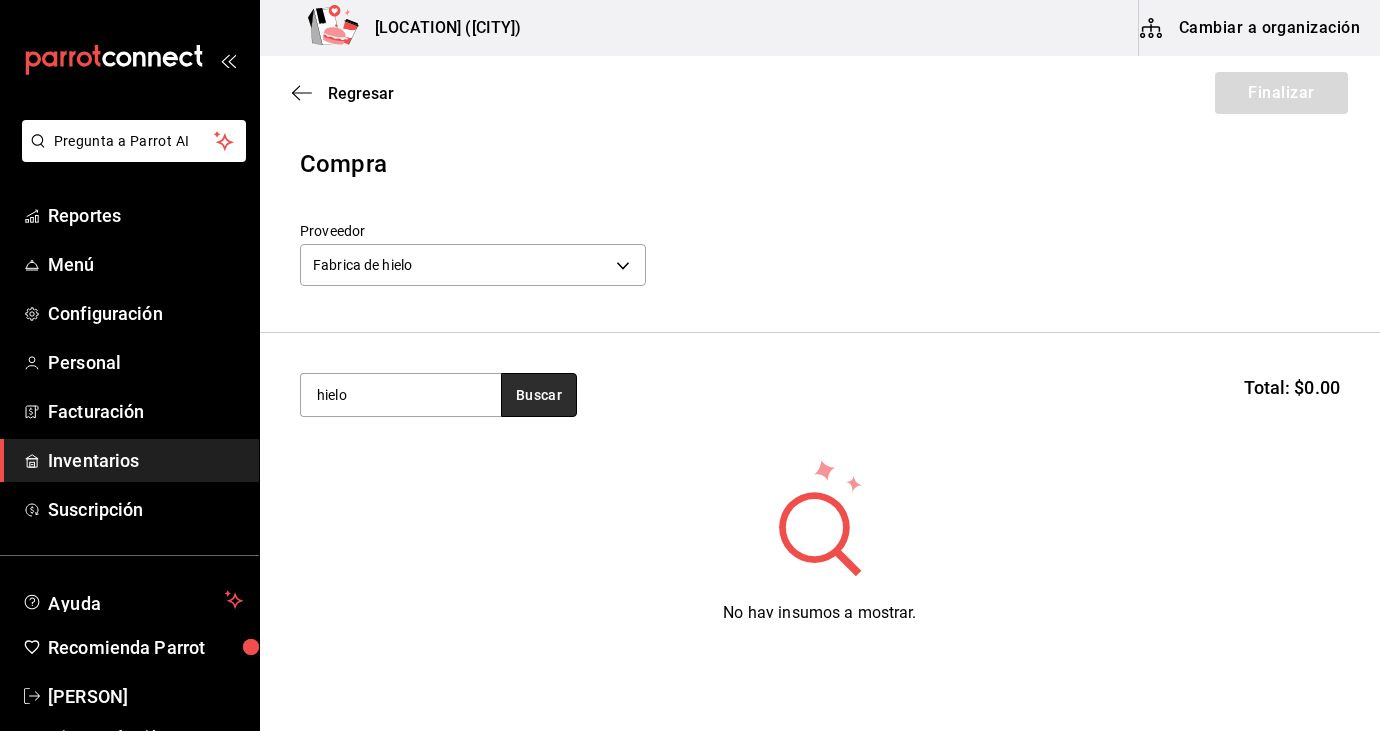click on "Buscar" at bounding box center [539, 395] 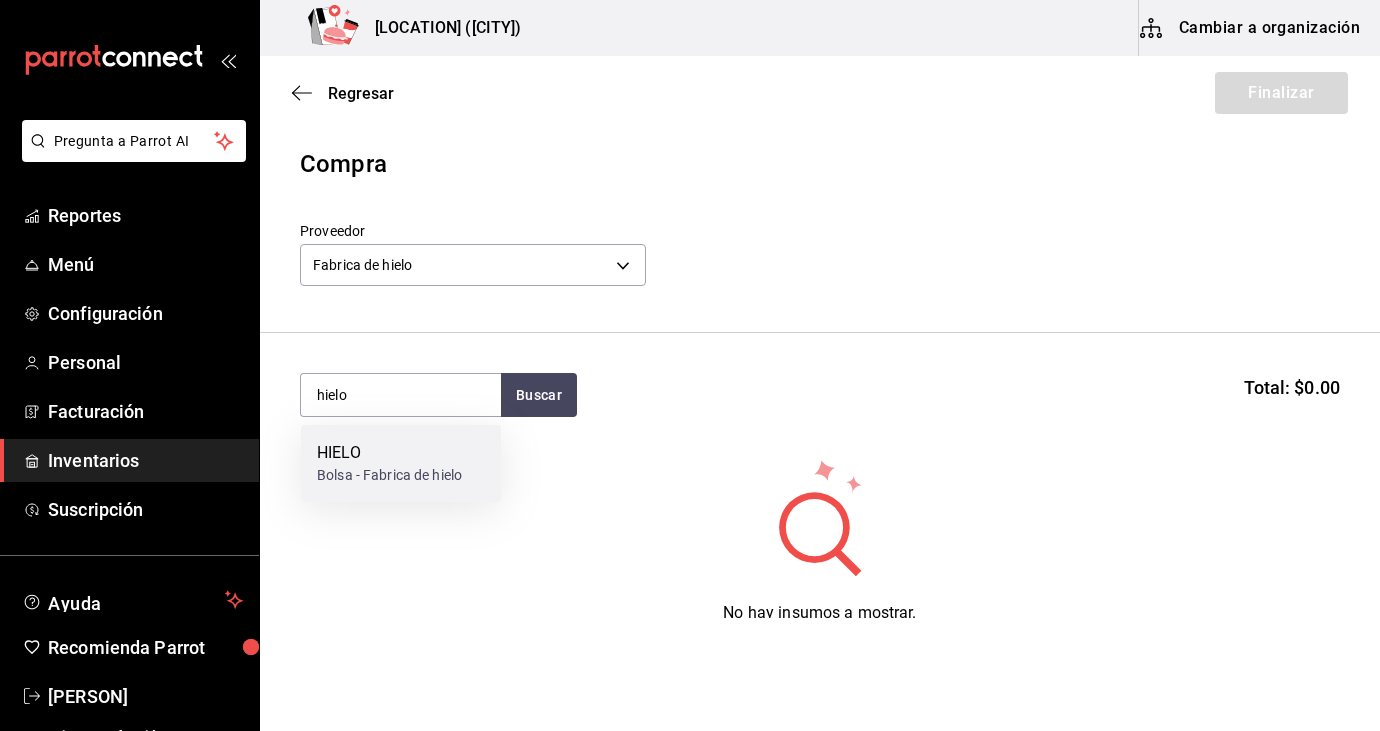 click on "Bolsa - Fabrica de hielo" at bounding box center [389, 475] 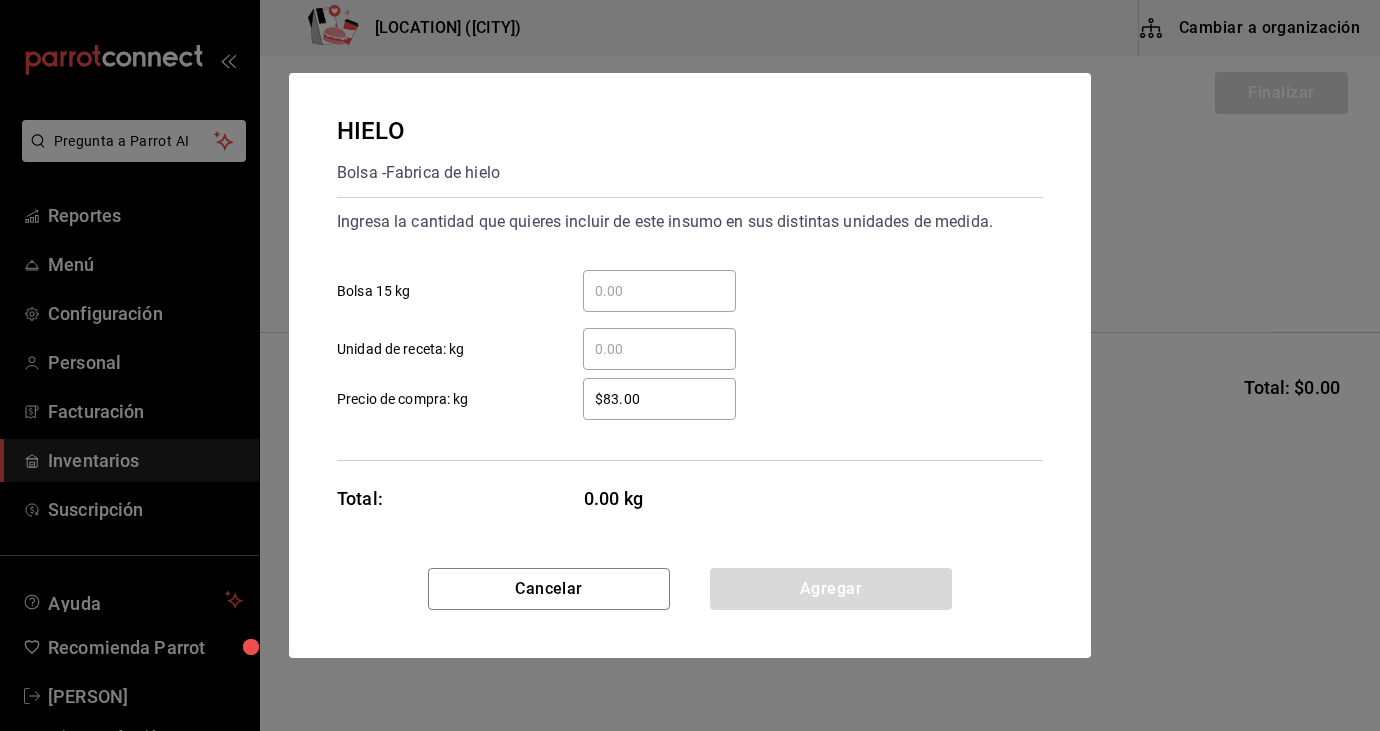 click on "​ Bolsa 15 kg" at bounding box center (659, 291) 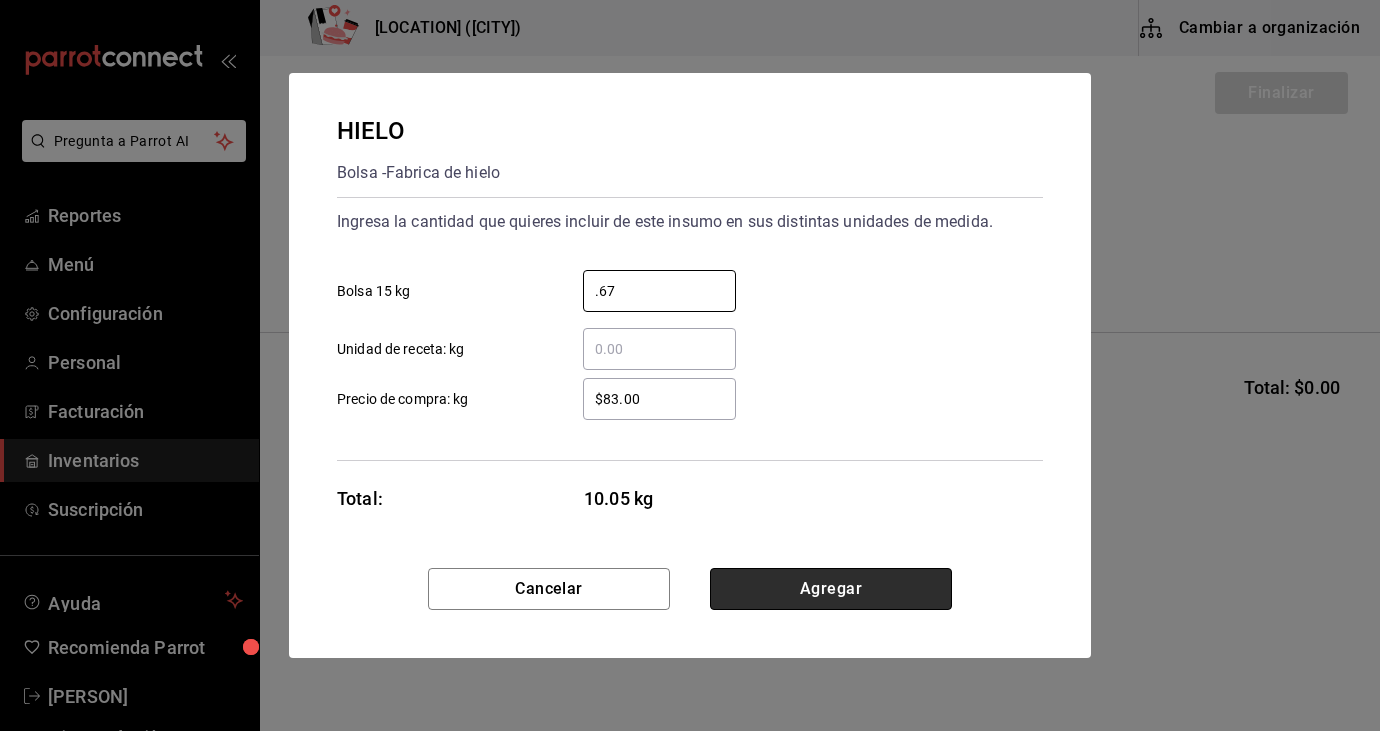 type on "0.67" 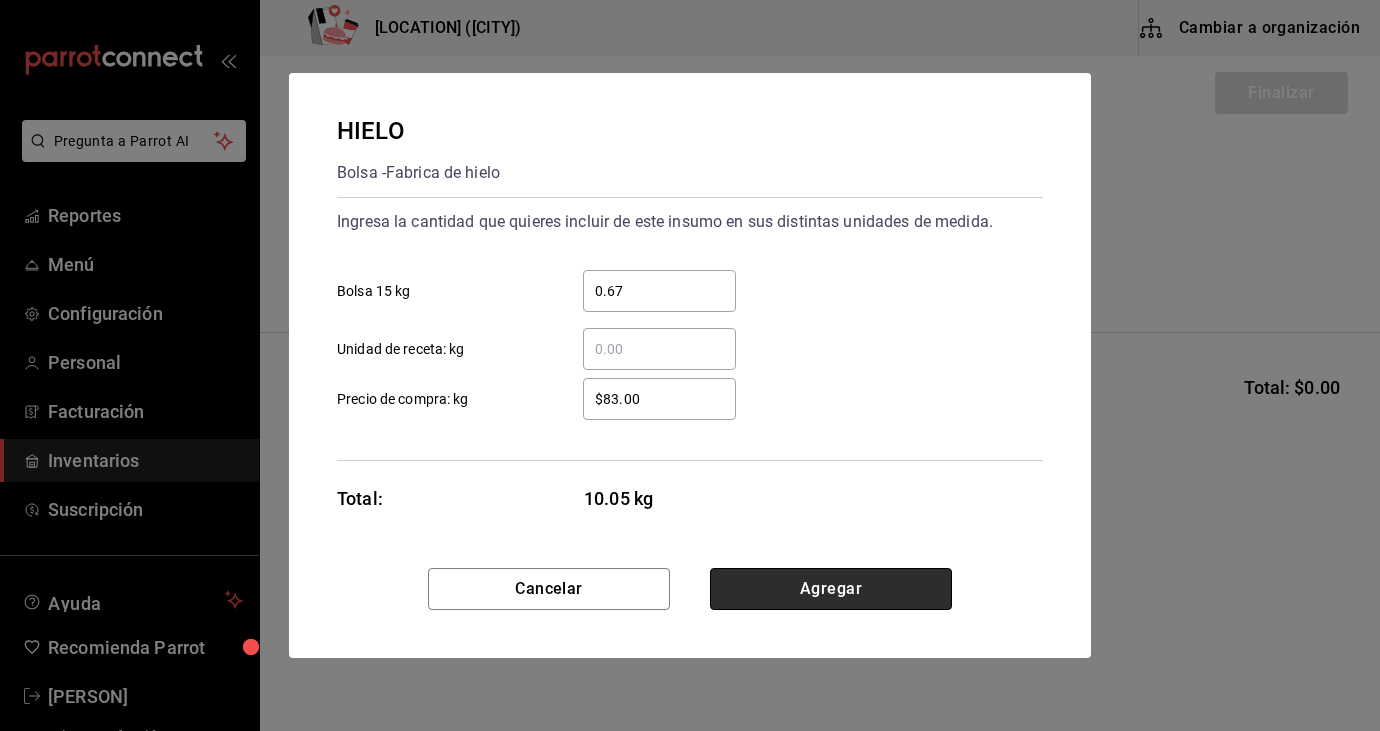 click on "Agregar" at bounding box center (831, 589) 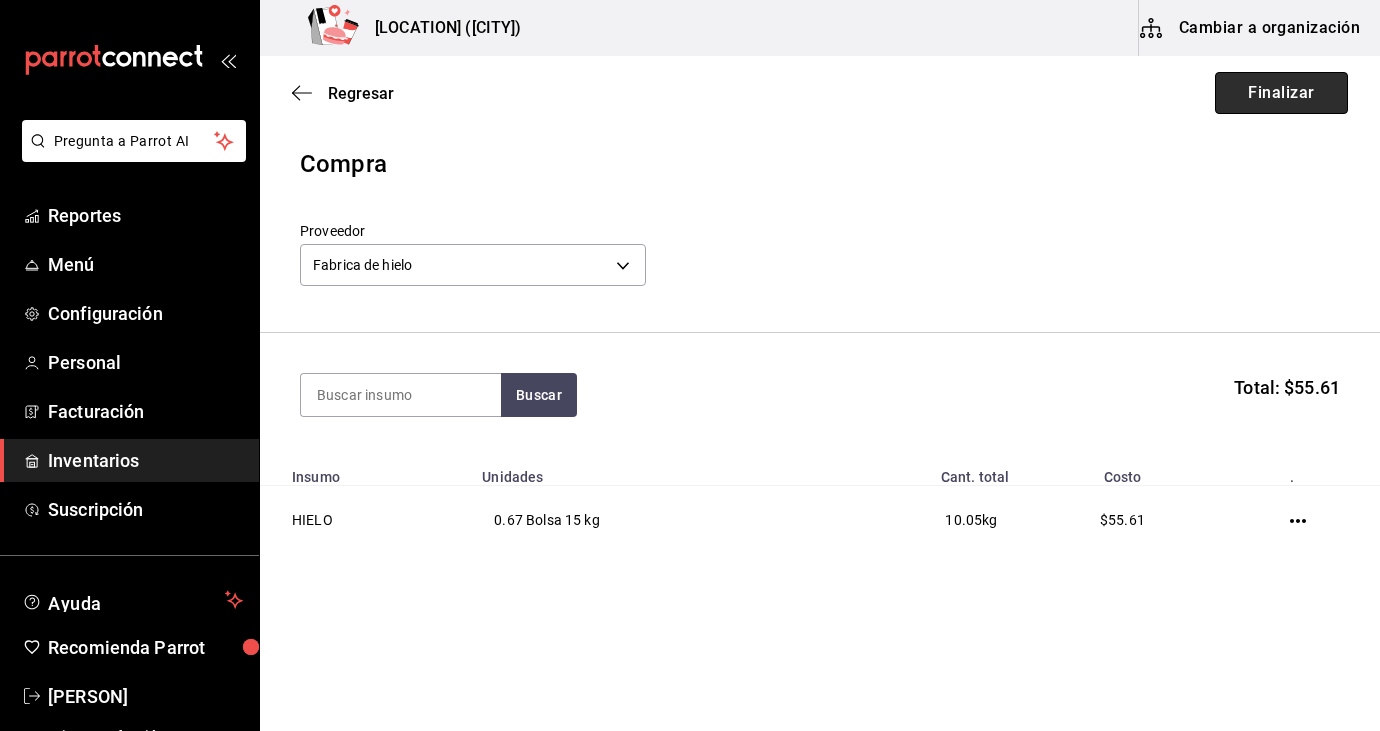 click on "Finalizar" at bounding box center [1281, 93] 